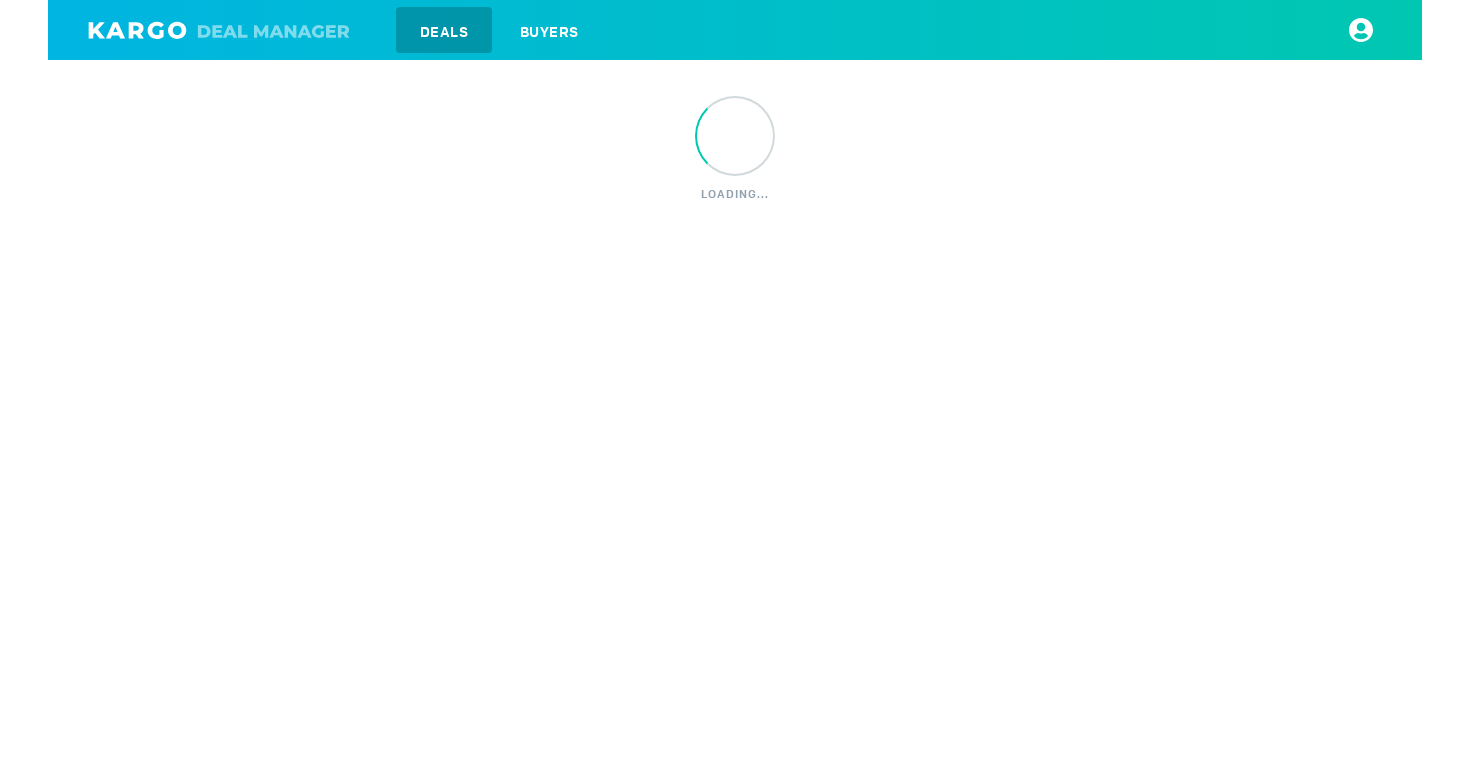 scroll, scrollTop: 0, scrollLeft: 0, axis: both 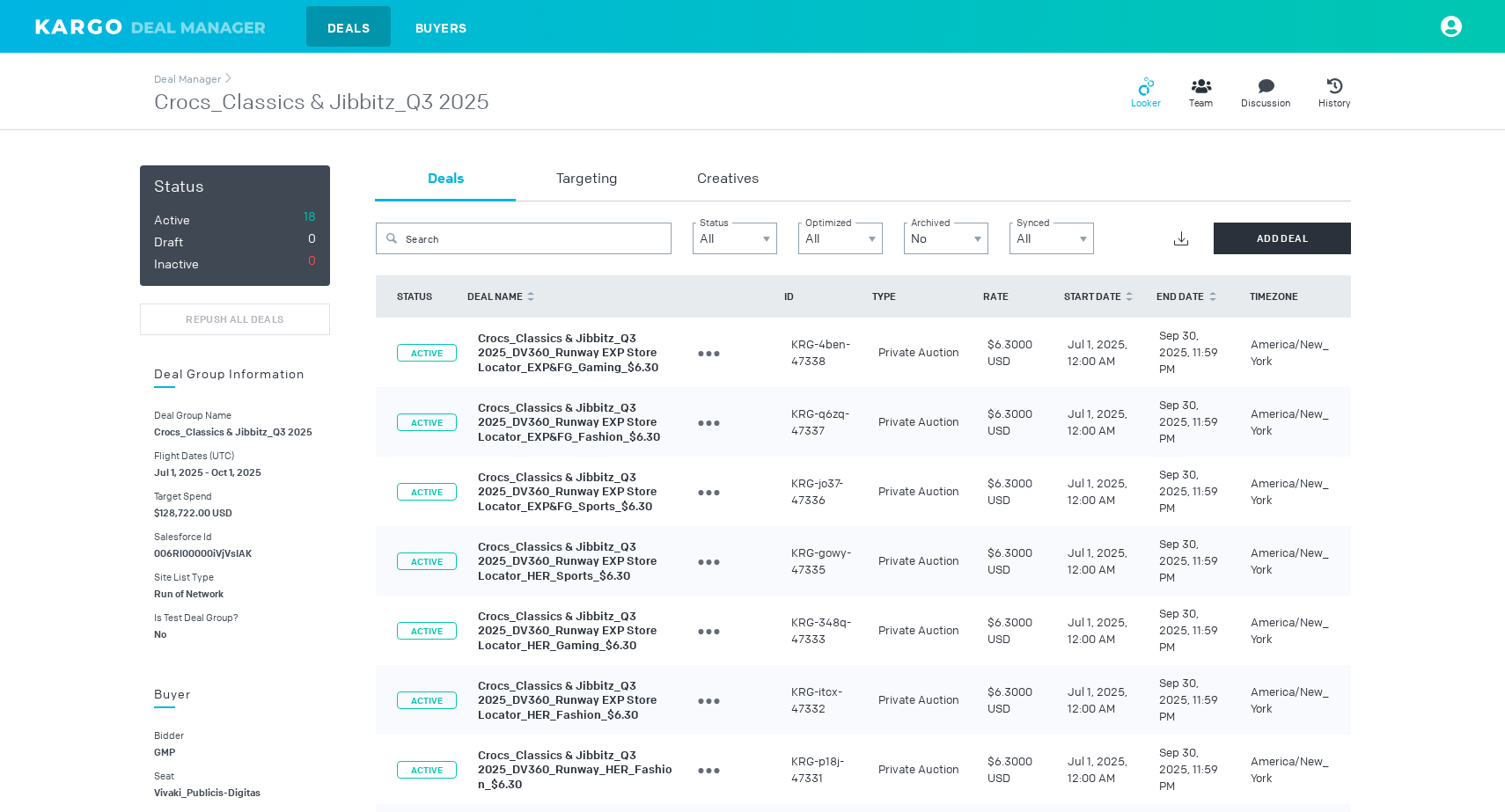 click on "Looker" at bounding box center (1146, 103) 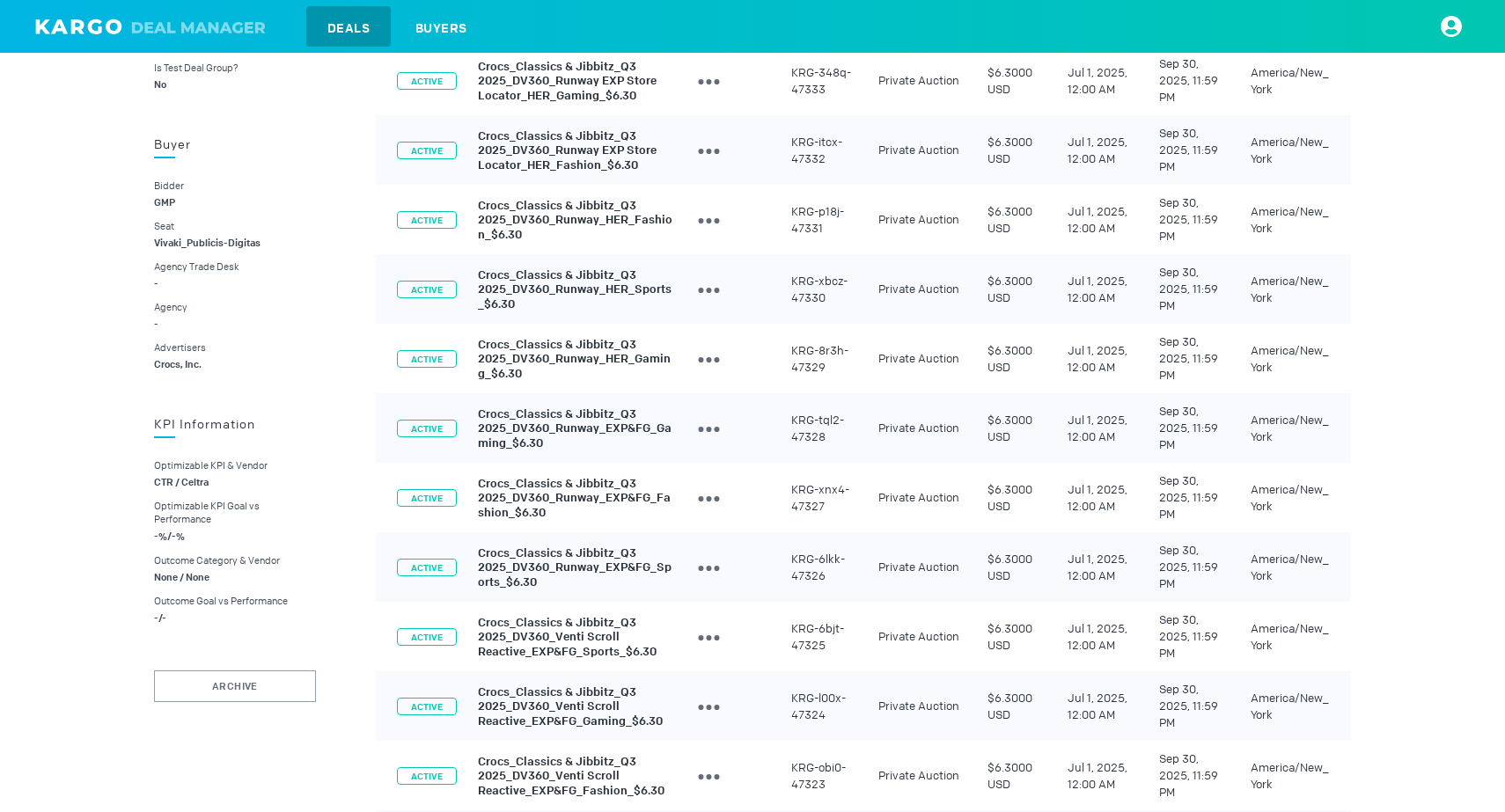 scroll, scrollTop: 0, scrollLeft: 0, axis: both 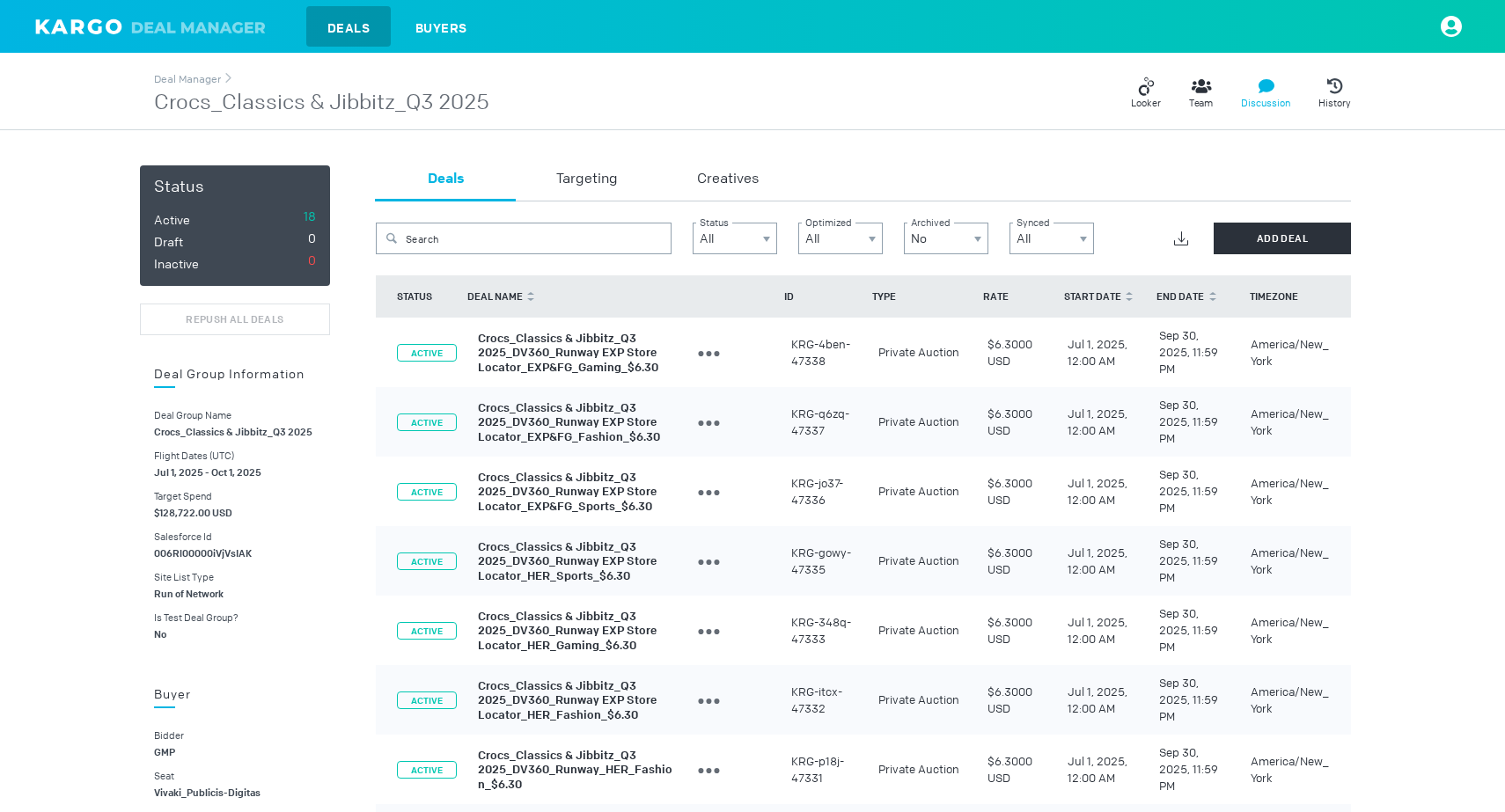 click on "Discussion" at bounding box center (1266, 103) 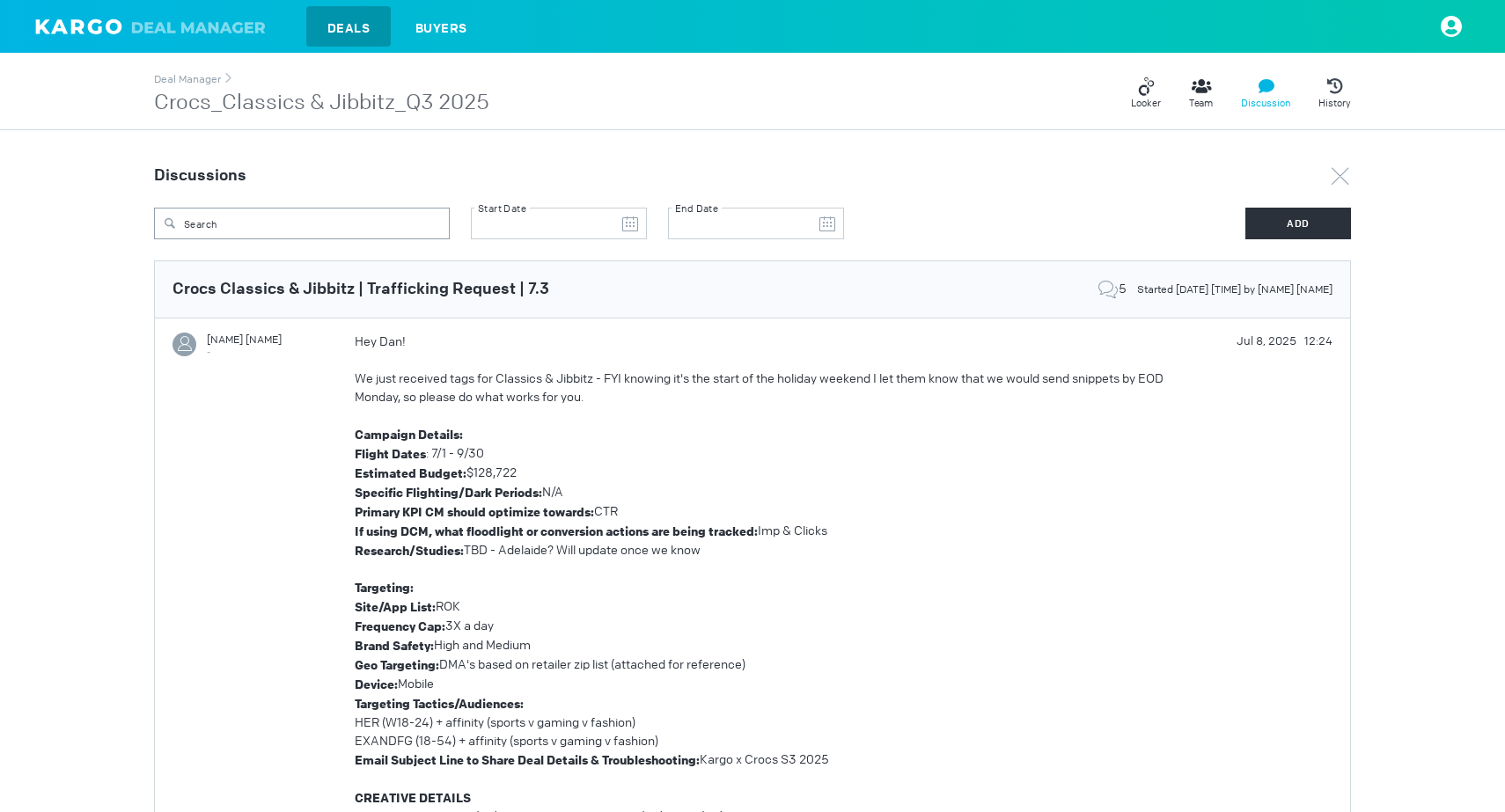 click on "Crocs_Classics & Jibbitz_Q3 2025" at bounding box center [321, 103] 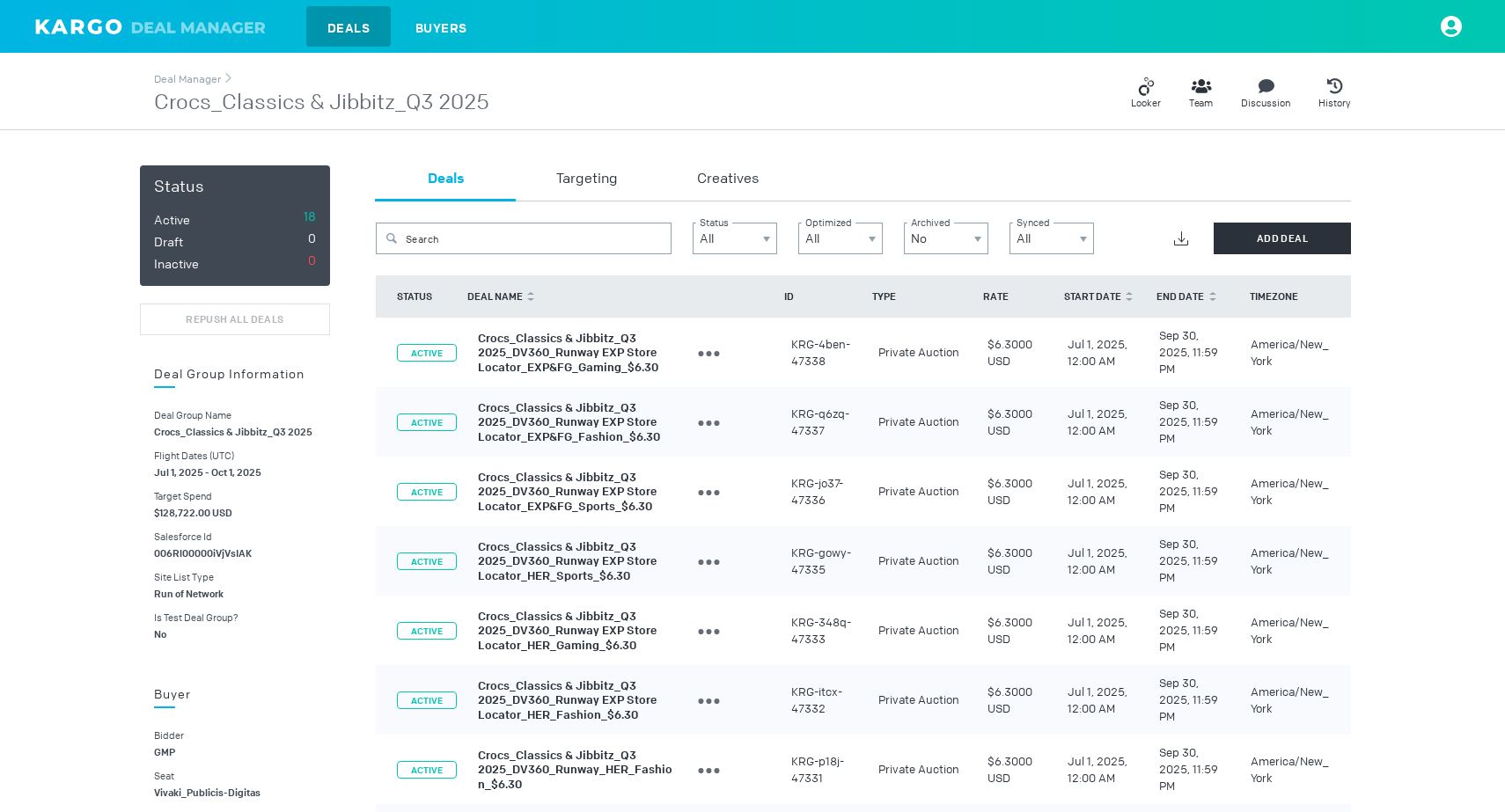 click on "Crocs_Classics & Jibbitz_Q3 2025" at bounding box center (321, 103) 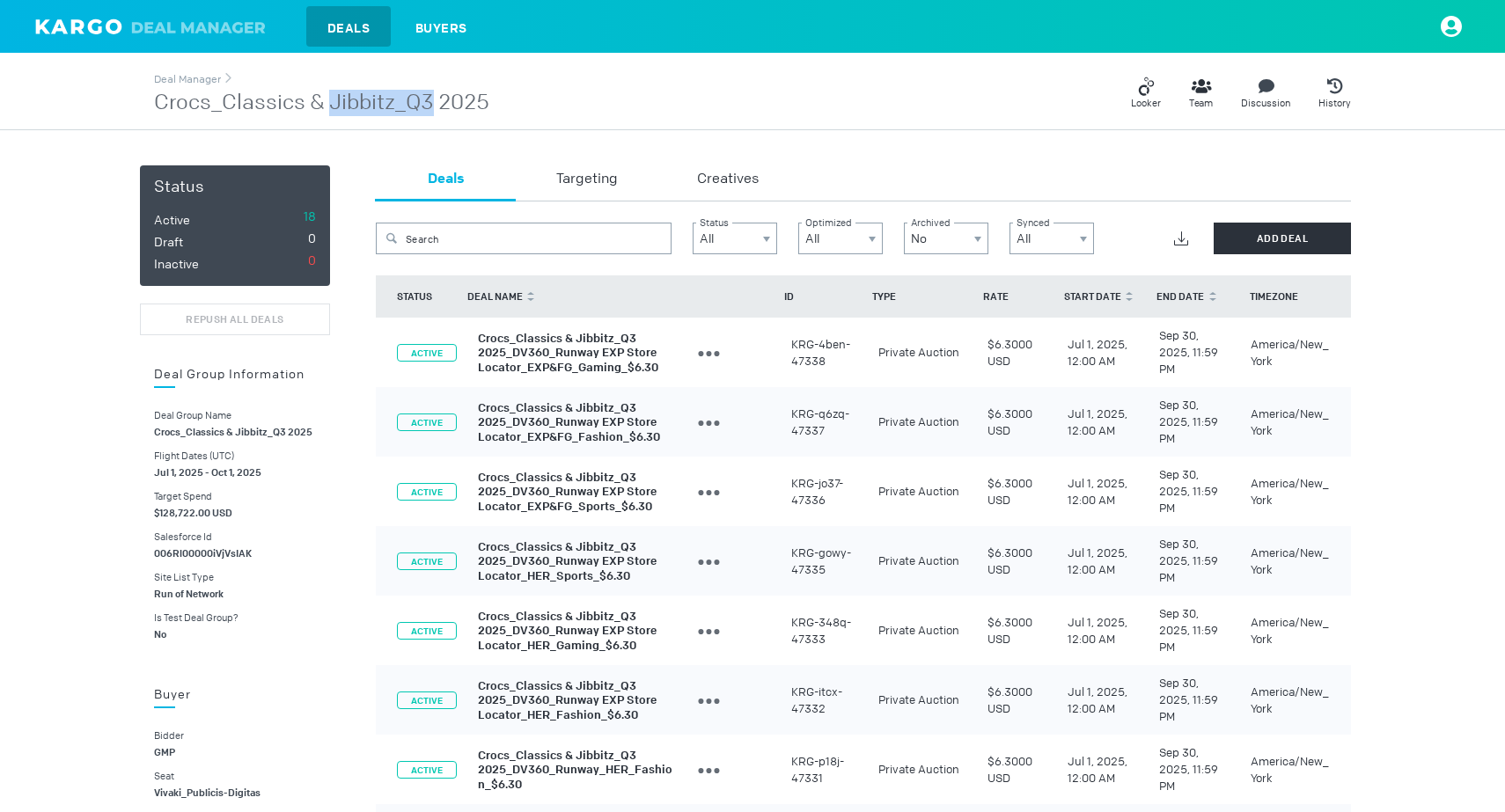 click on "Crocs_Classics & Jibbitz_Q3 2025" at bounding box center (321, 103) 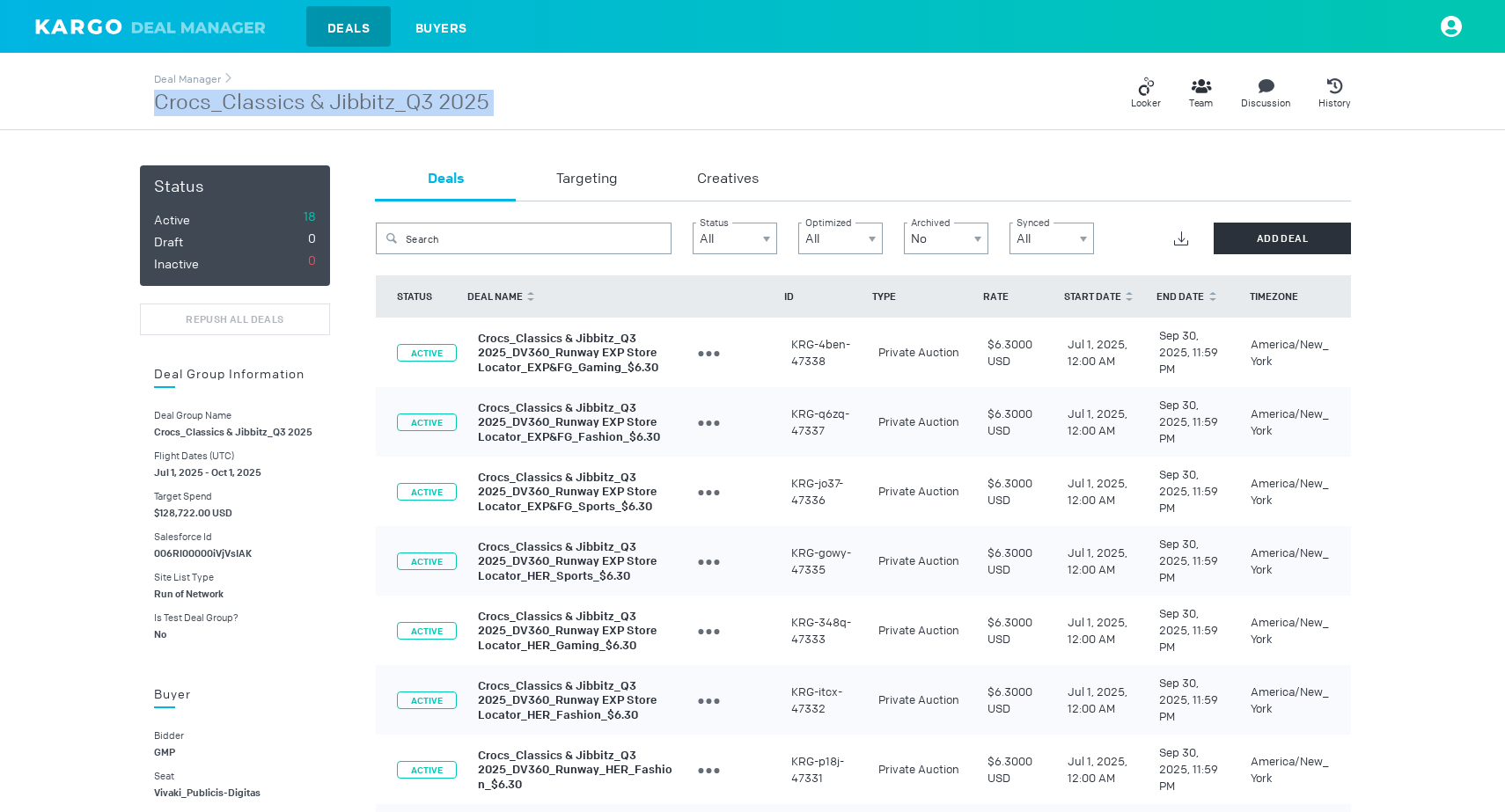 click on "Crocs_Classics & Jibbitz_Q3 2025" at bounding box center [321, 103] 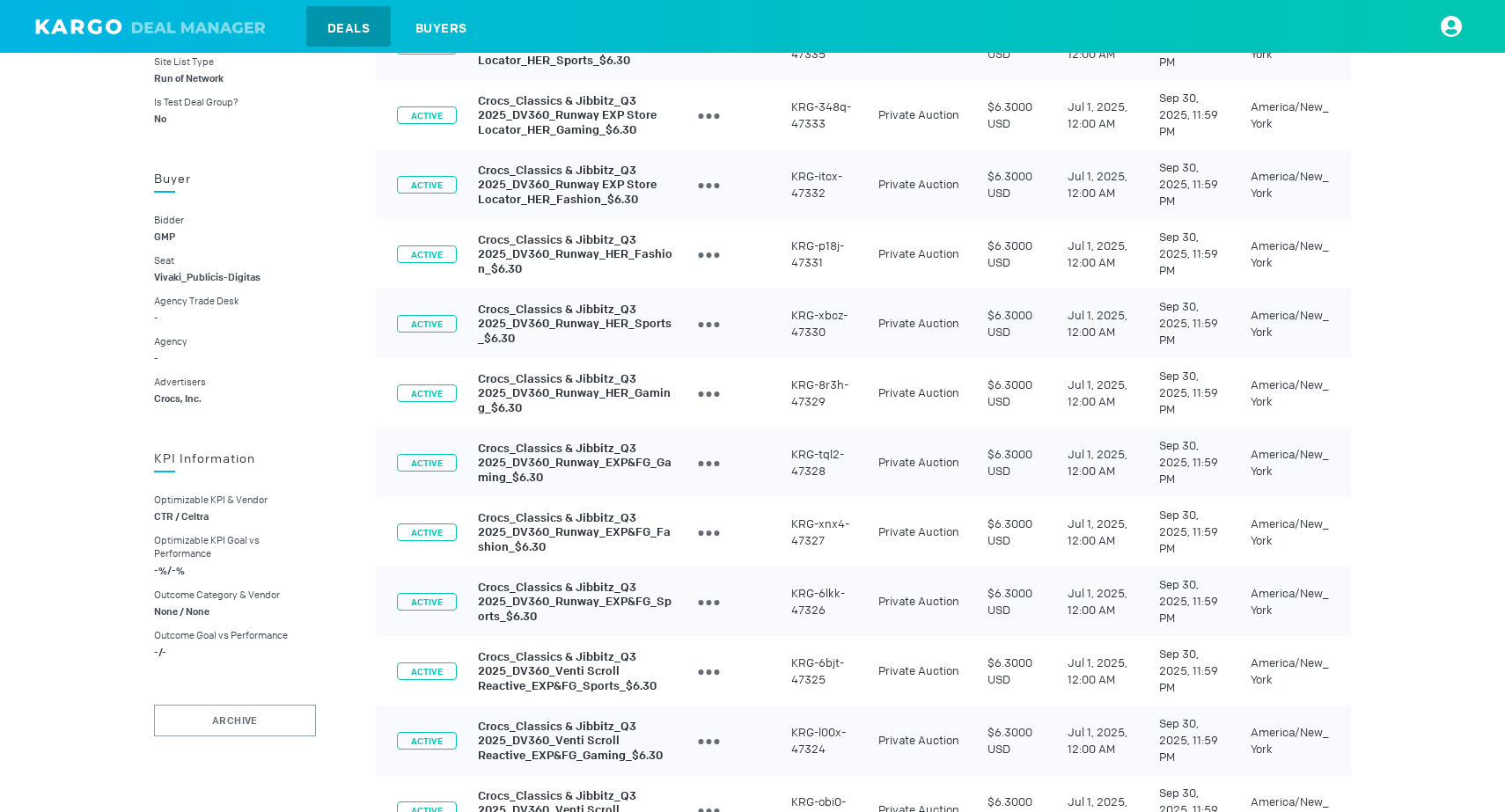 scroll, scrollTop: 0, scrollLeft: 0, axis: both 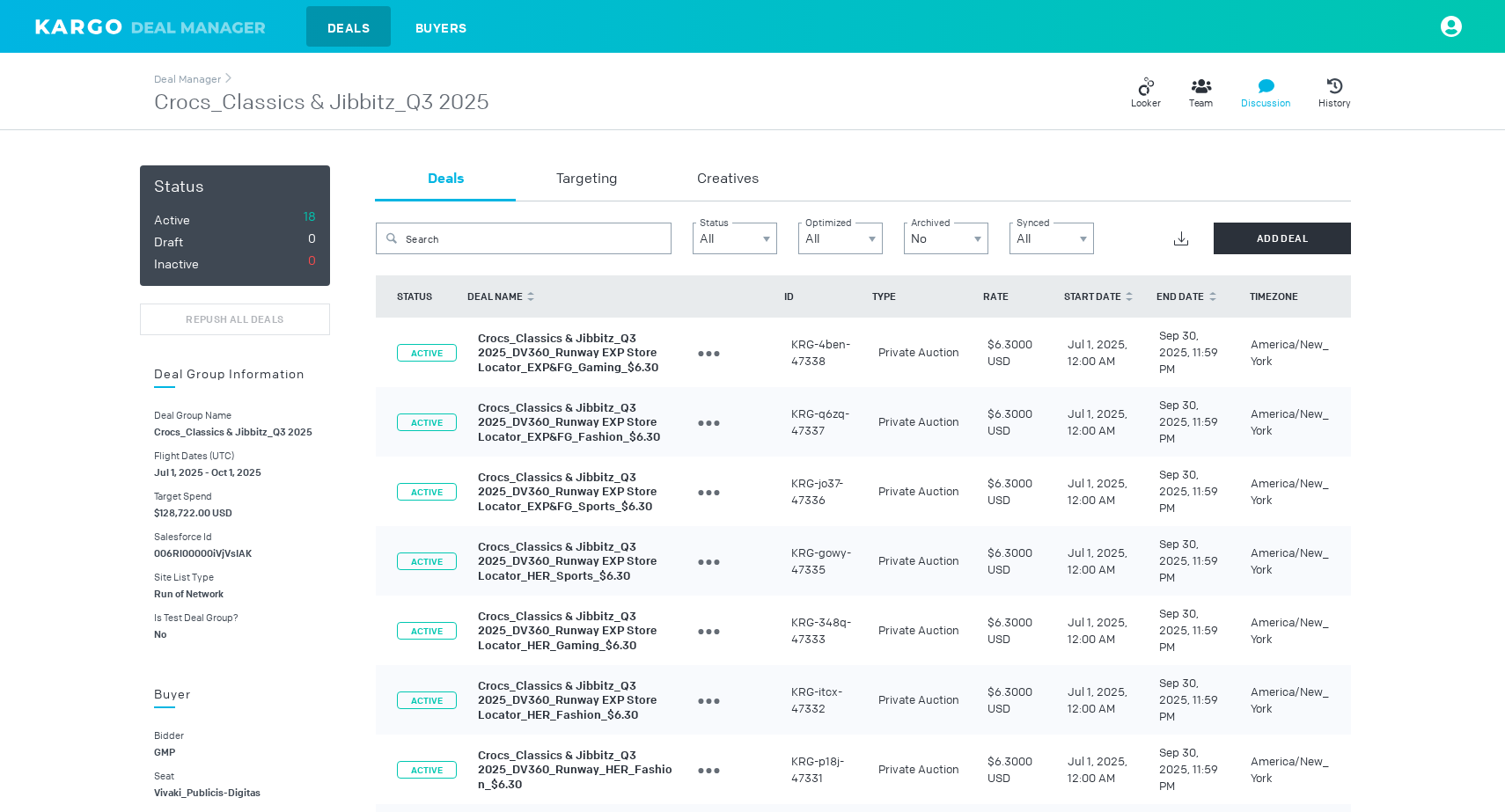 click on "Discussion" at bounding box center [1266, 103] 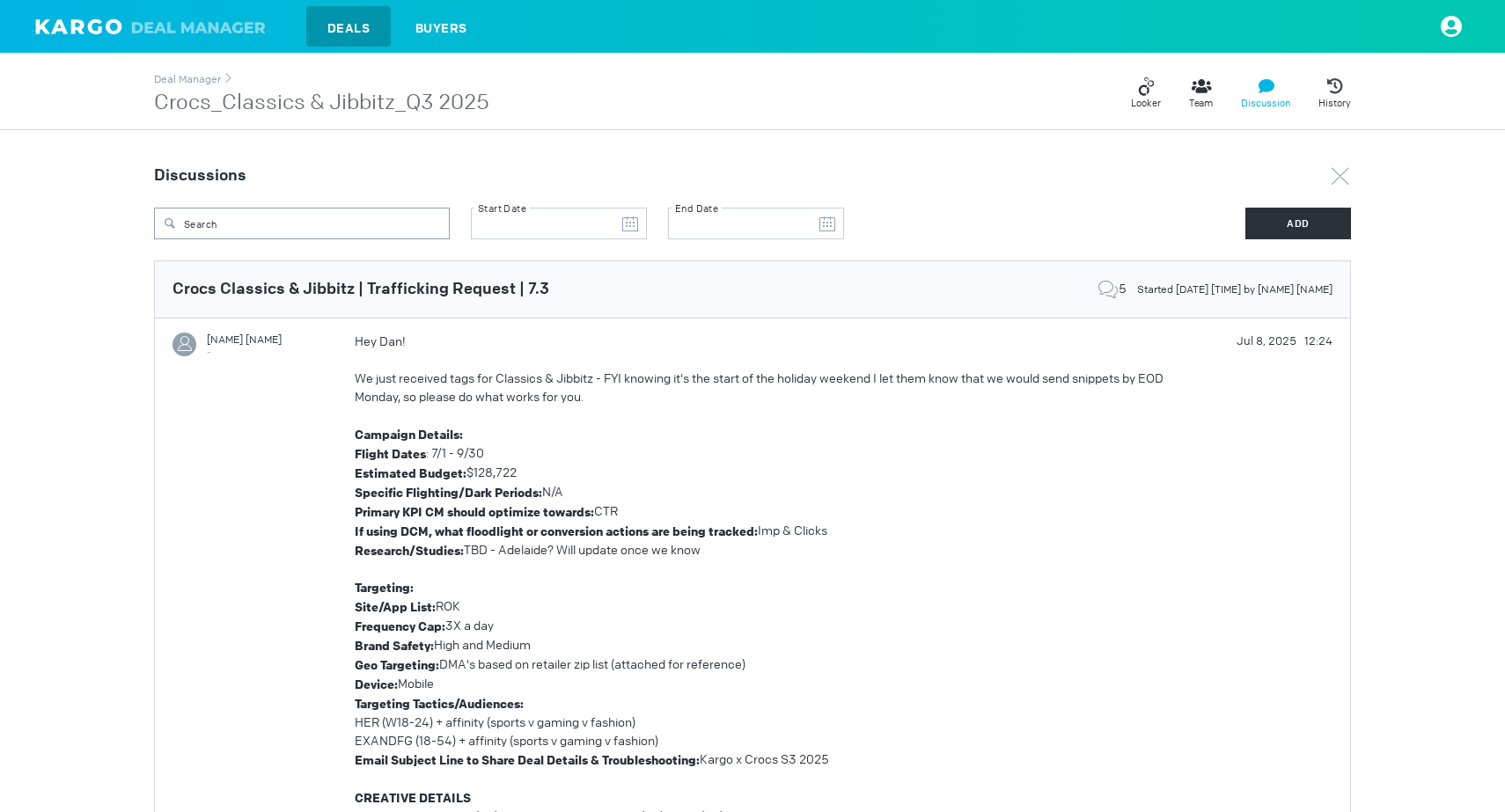 click on "Crocs_Classics & Jibbitz_Q3 2025" at bounding box center [321, 103] 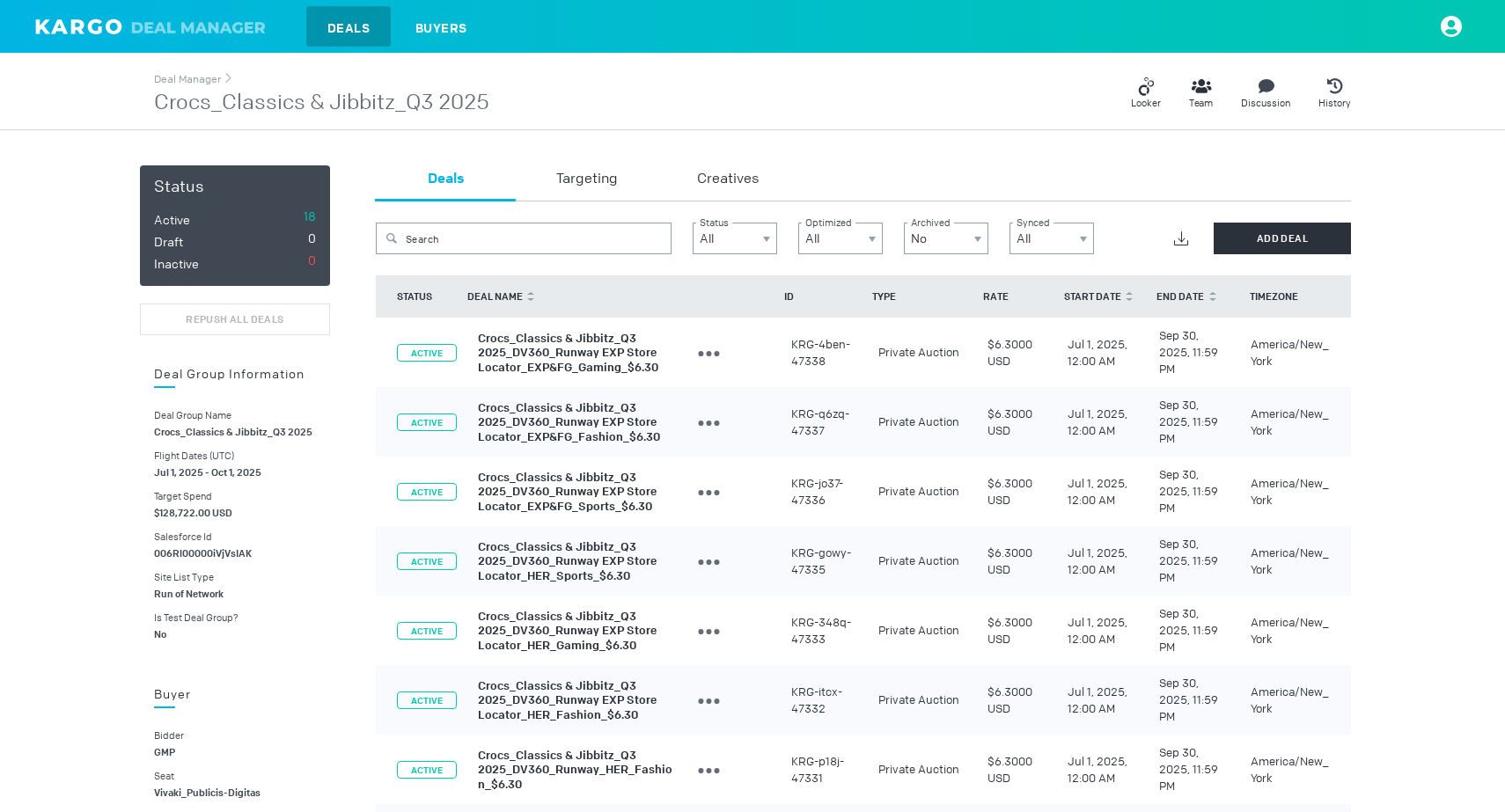 click on "Crocs_Classics & Jibbitz_Q3 2025" at bounding box center (321, 103) 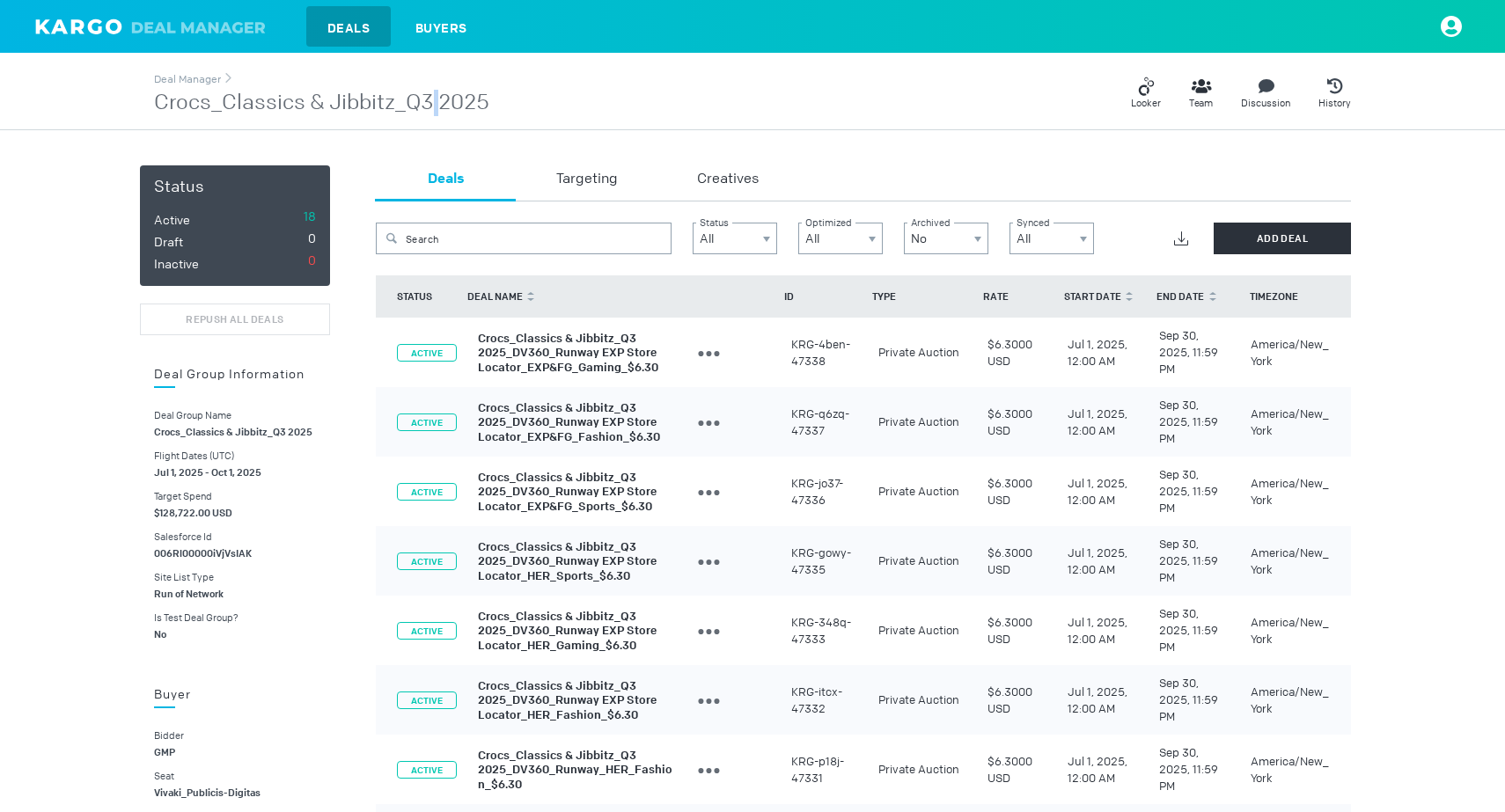 click on "Crocs_Classics & Jibbitz_Q3 2025" at bounding box center (321, 103) 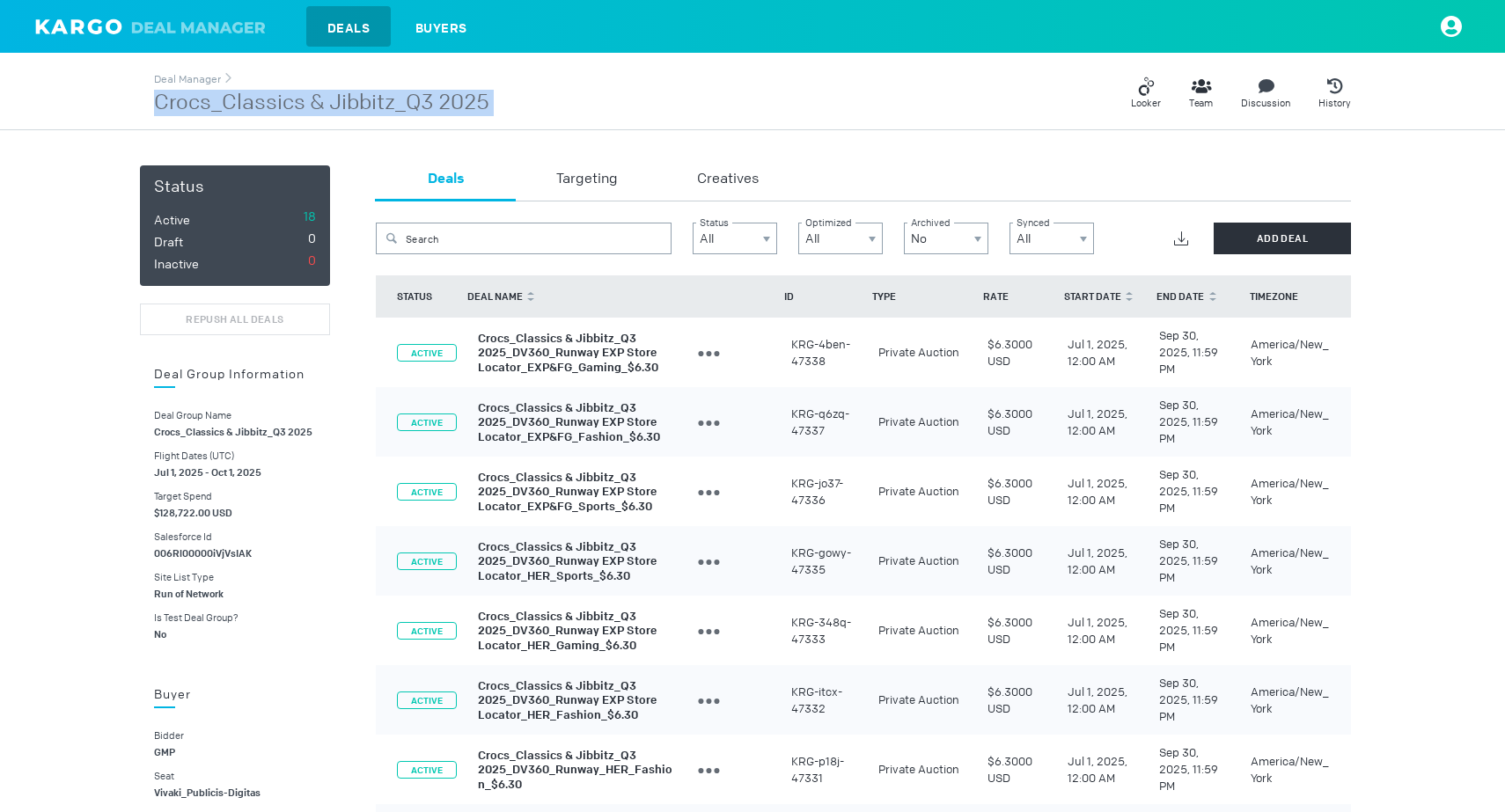click on "Crocs_Classics & Jibbitz_Q3 2025" at bounding box center [321, 103] 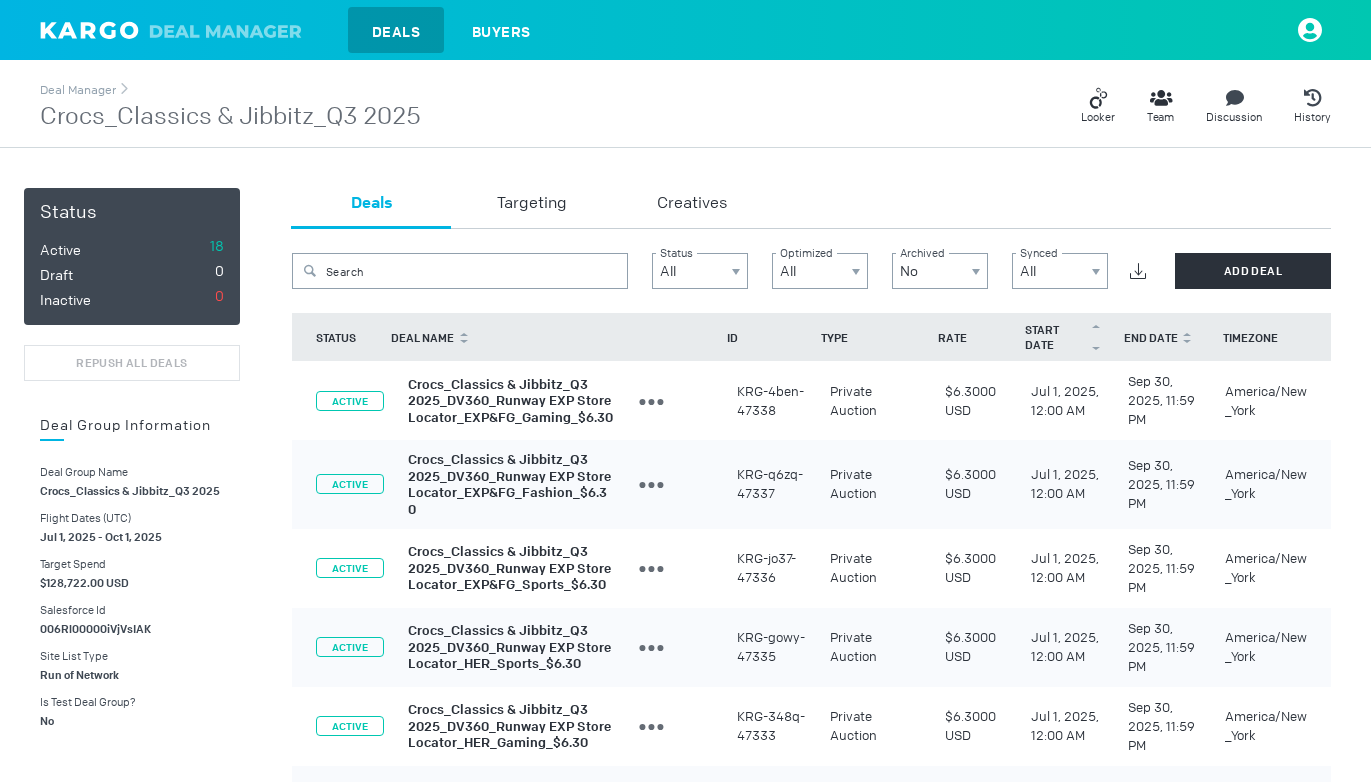 scroll, scrollTop: 0, scrollLeft: 0, axis: both 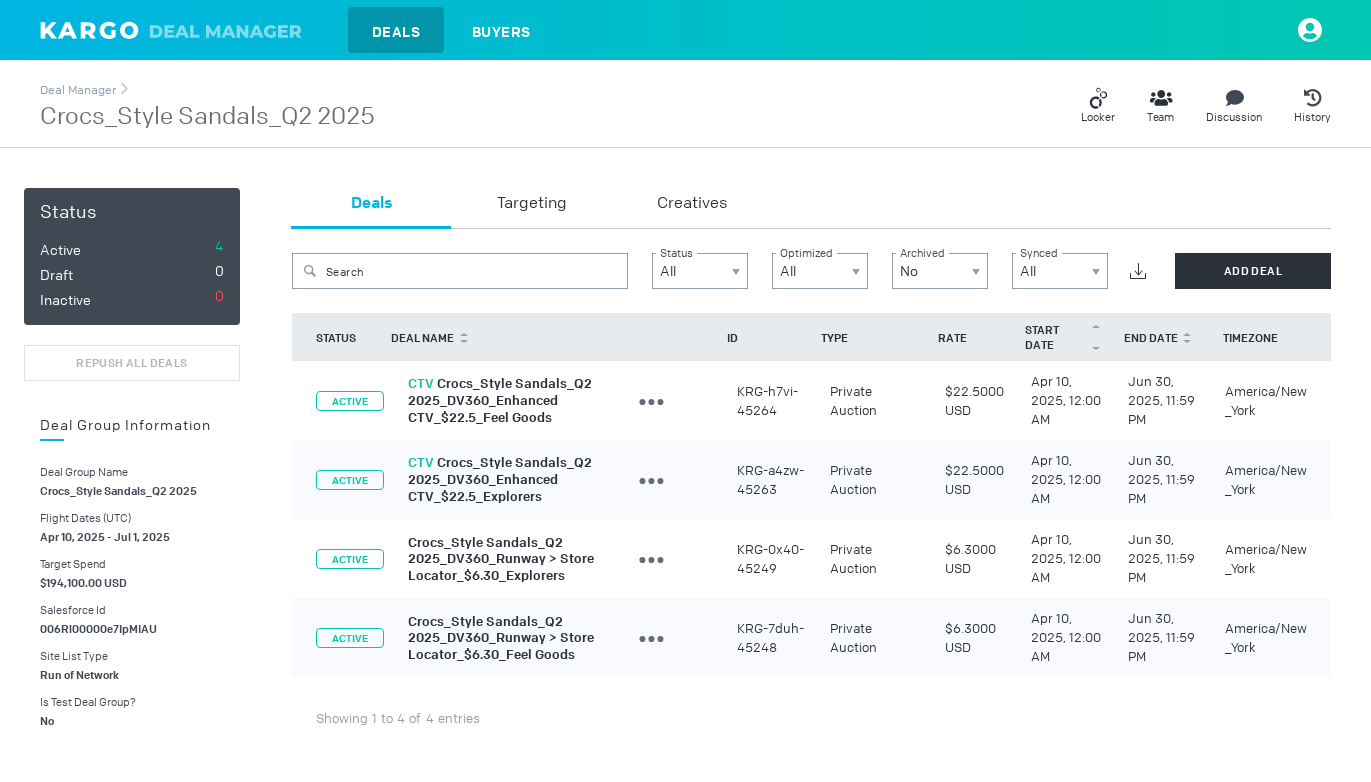 click on "CTV Crocs_Style Sandals_Q2 2025_DV360_Enhanced CTV_$22.5_Feel Goods" at bounding box center (500, 400) 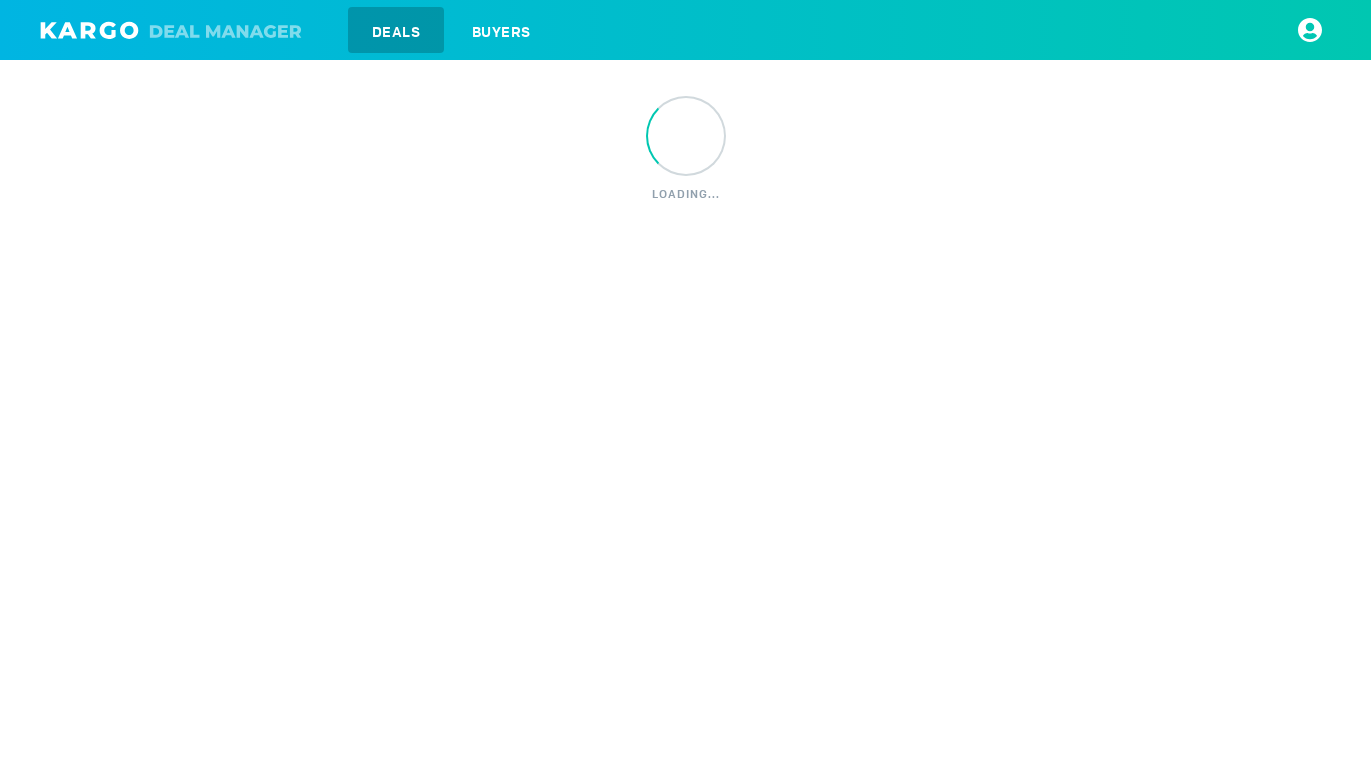 scroll, scrollTop: 0, scrollLeft: 0, axis: both 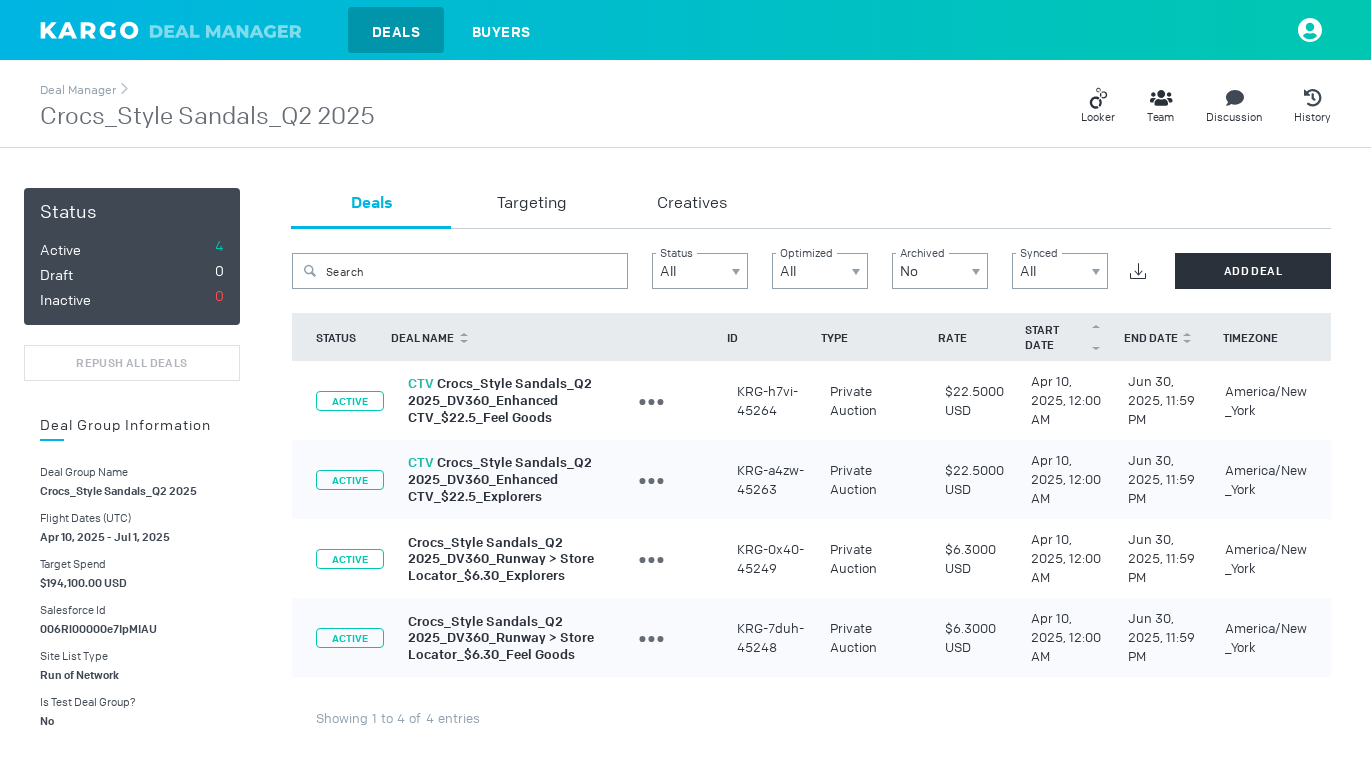 click on "Crocs_Style Sandals_Q2 2025_DV360_Runway > Store Locator_$6.30_Explorers" at bounding box center [501, 558] 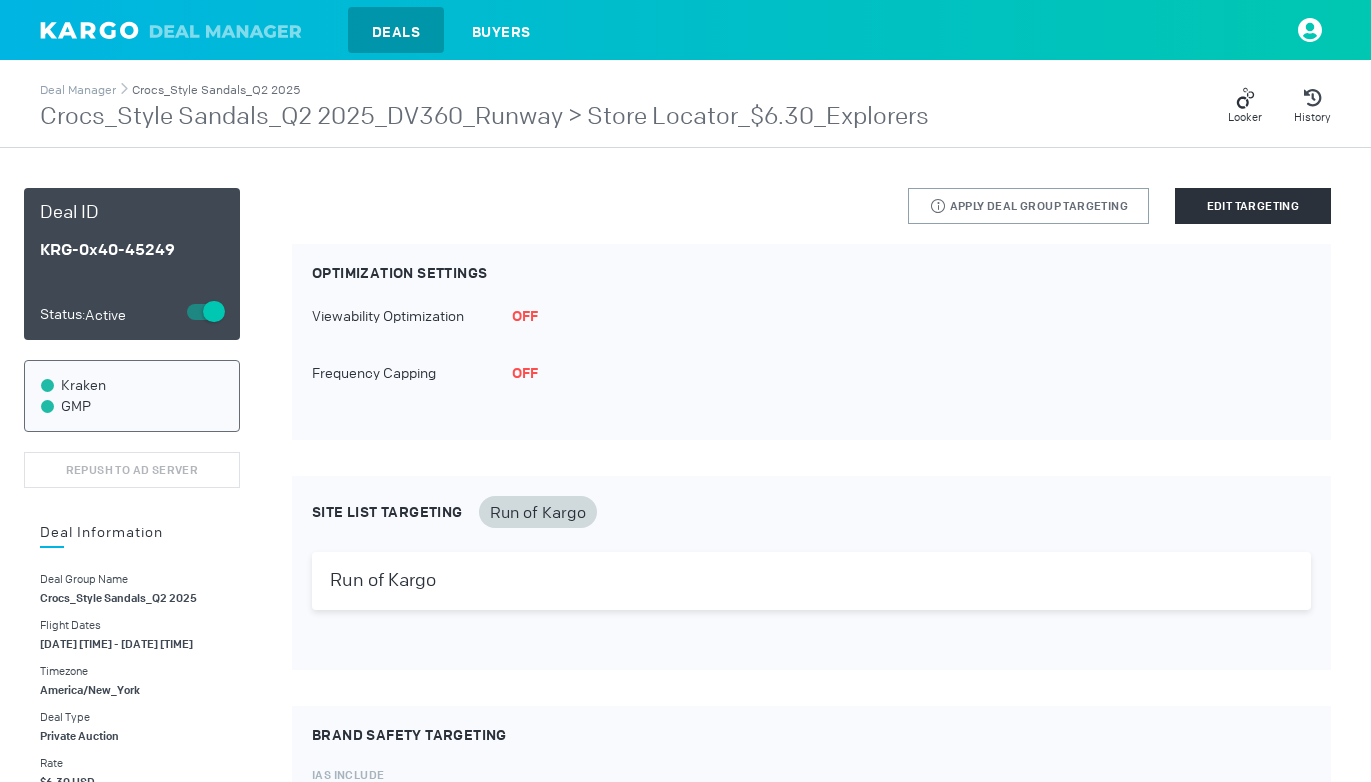 click on "Crocs_Style Sandals_Q2 2025" at bounding box center (216, 90) 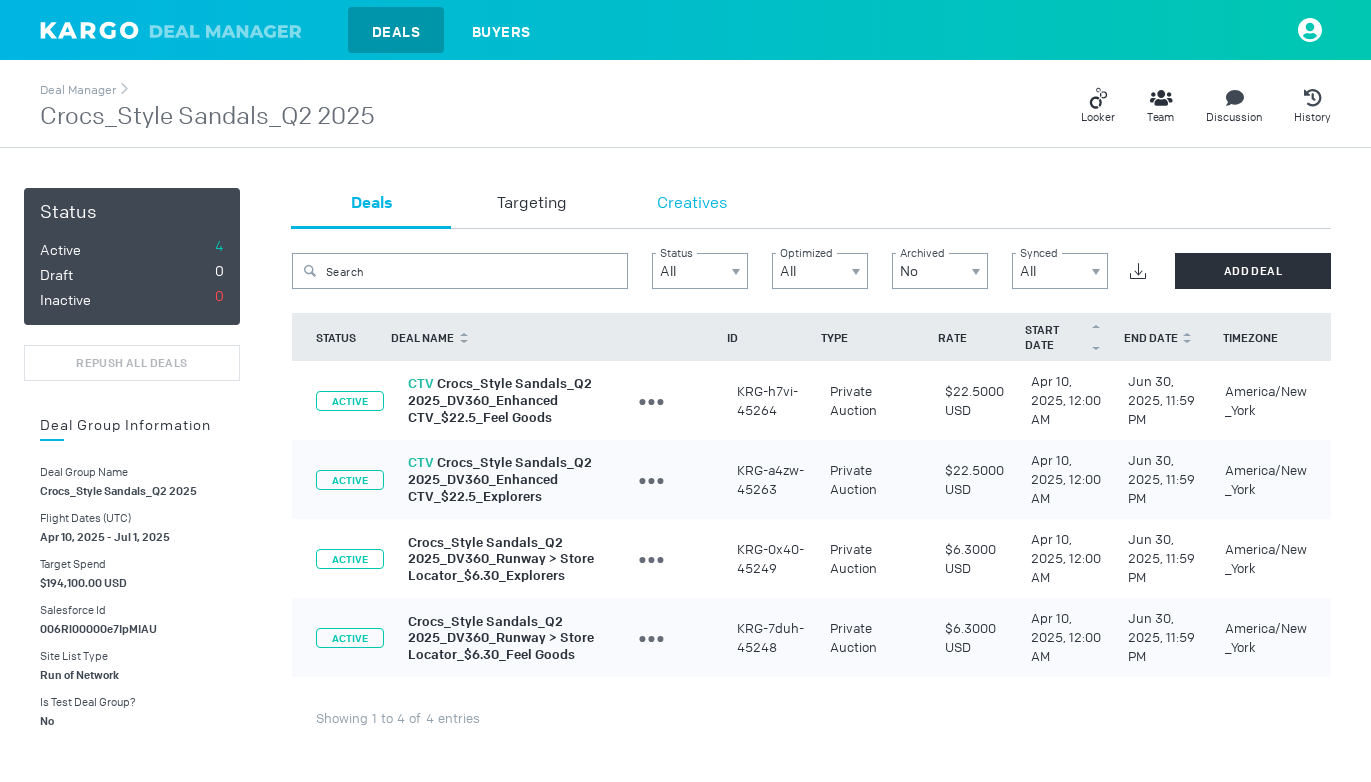 click on "Creatives" at bounding box center (692, 208) 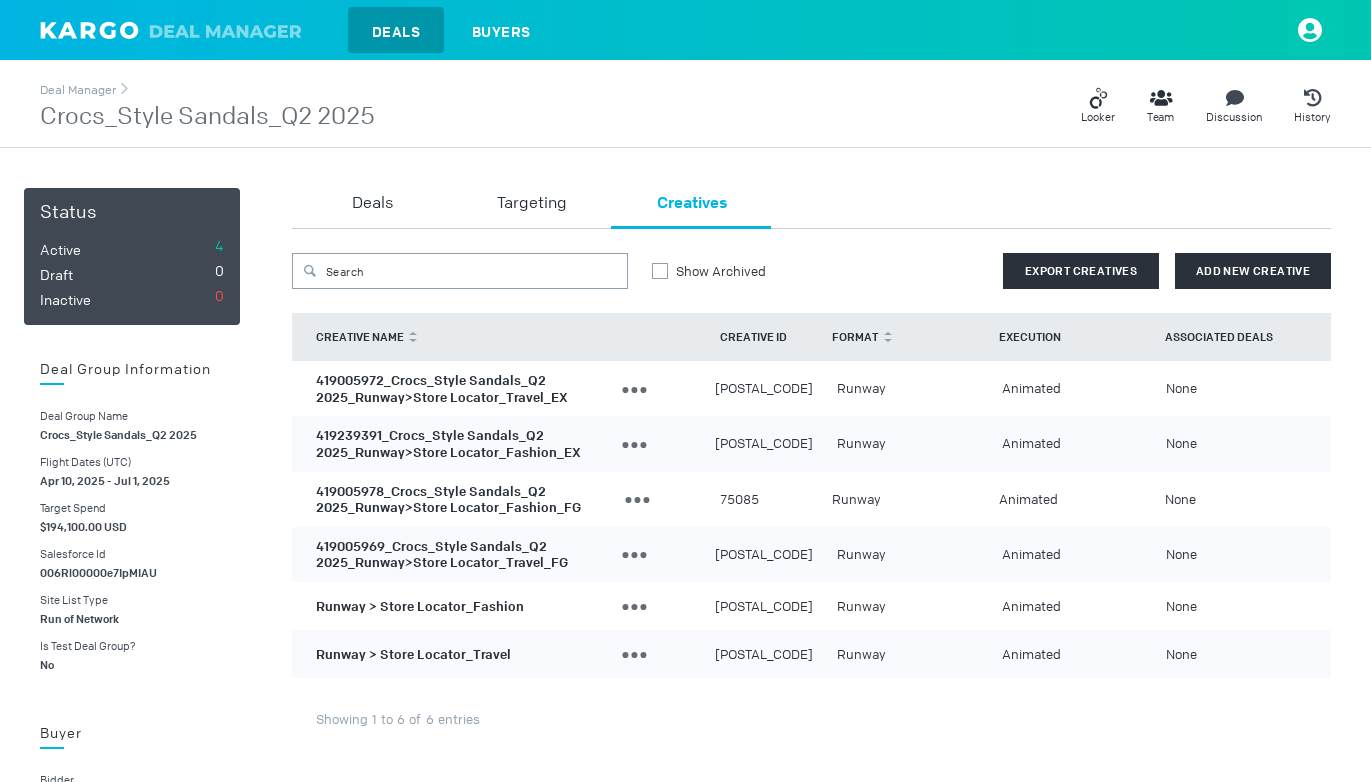 click on "419005972_Crocs_Style Sandals_Q2 2025_Runway>Store Locator_Travel_EX" at bounding box center (442, 389) 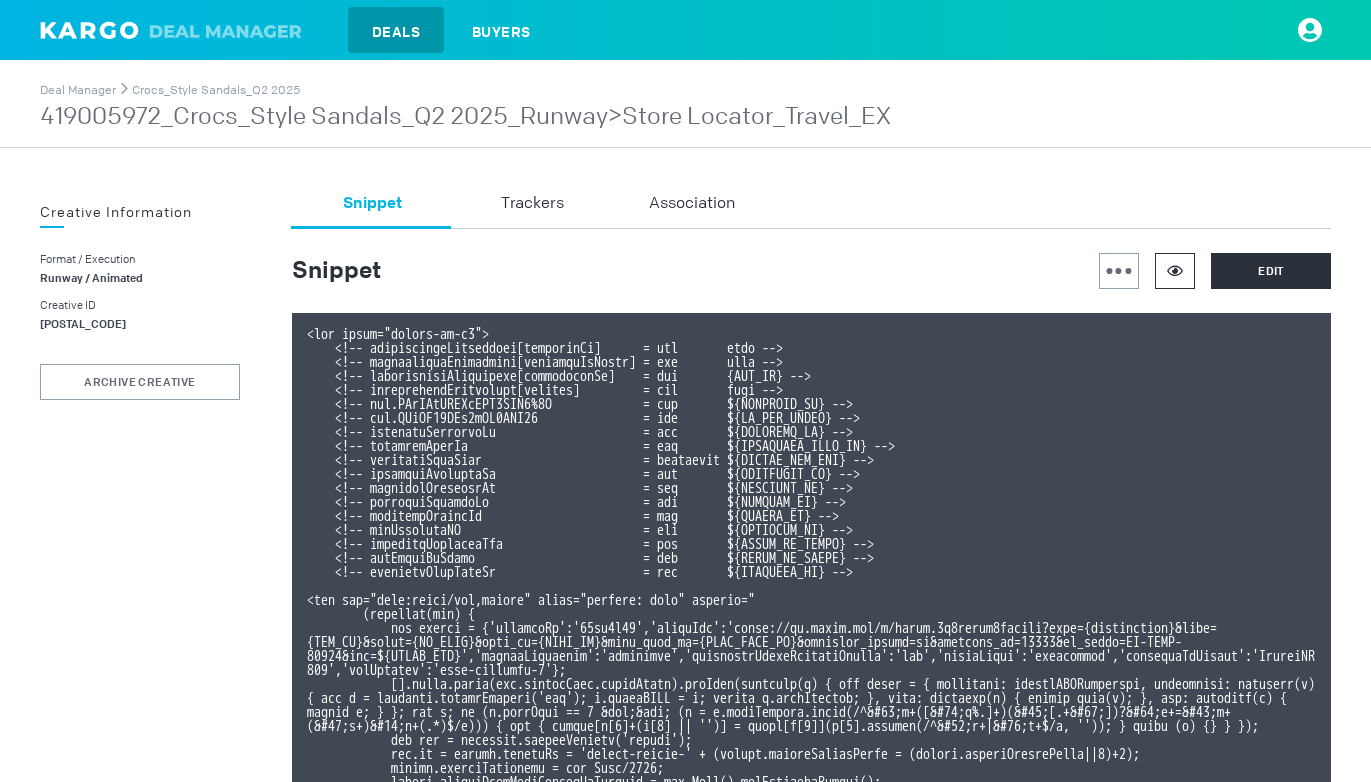 click at bounding box center [1175, 270] 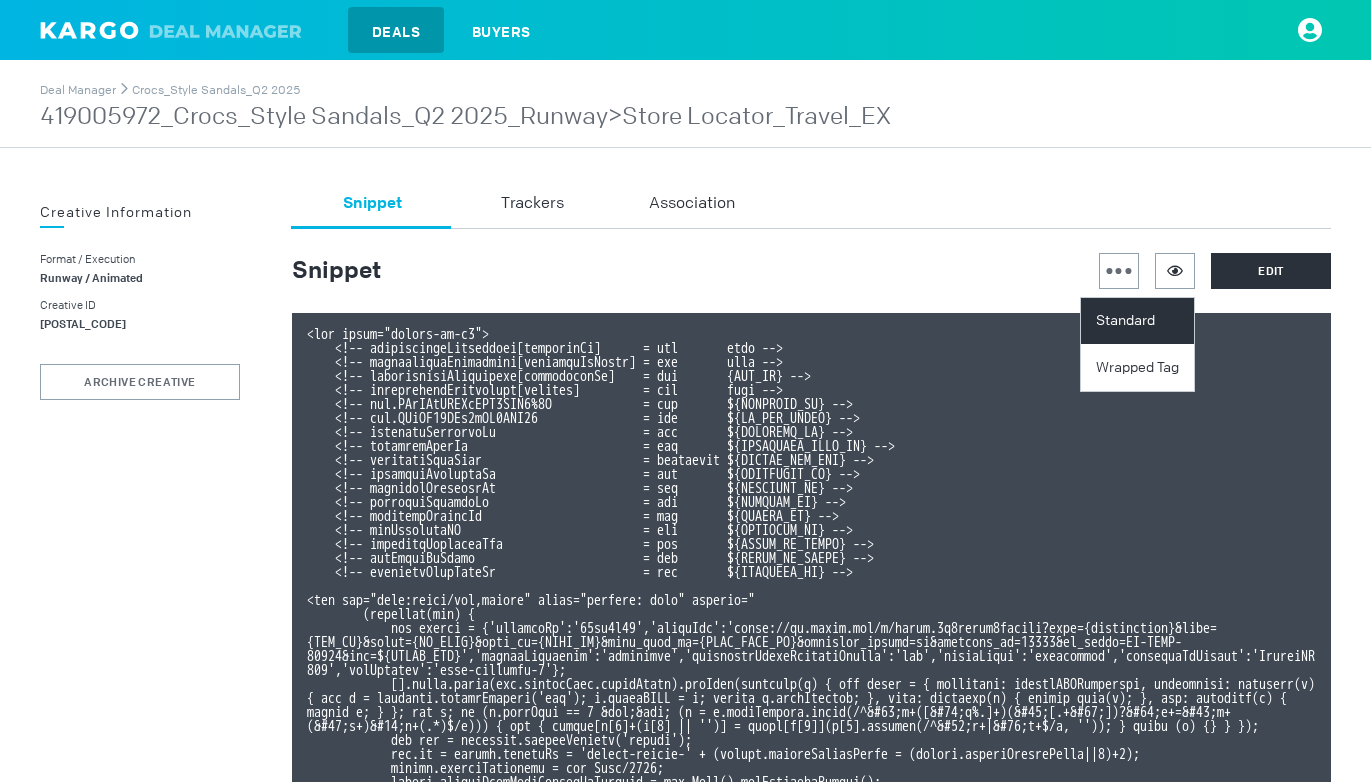 click on "Standard" at bounding box center [1140, 321] 